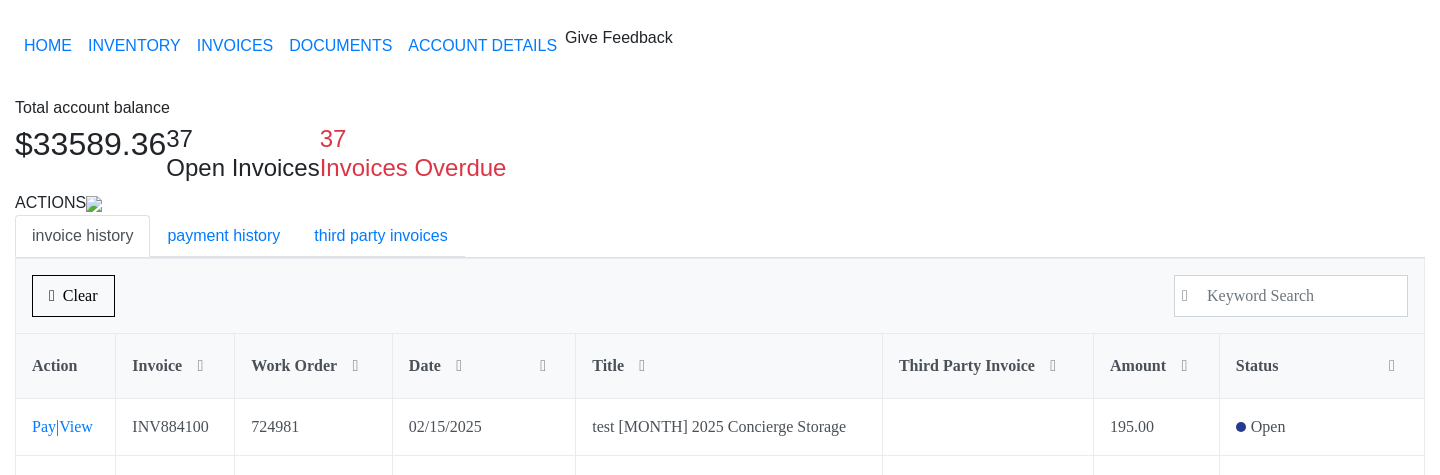 scroll, scrollTop: 0, scrollLeft: 0, axis: both 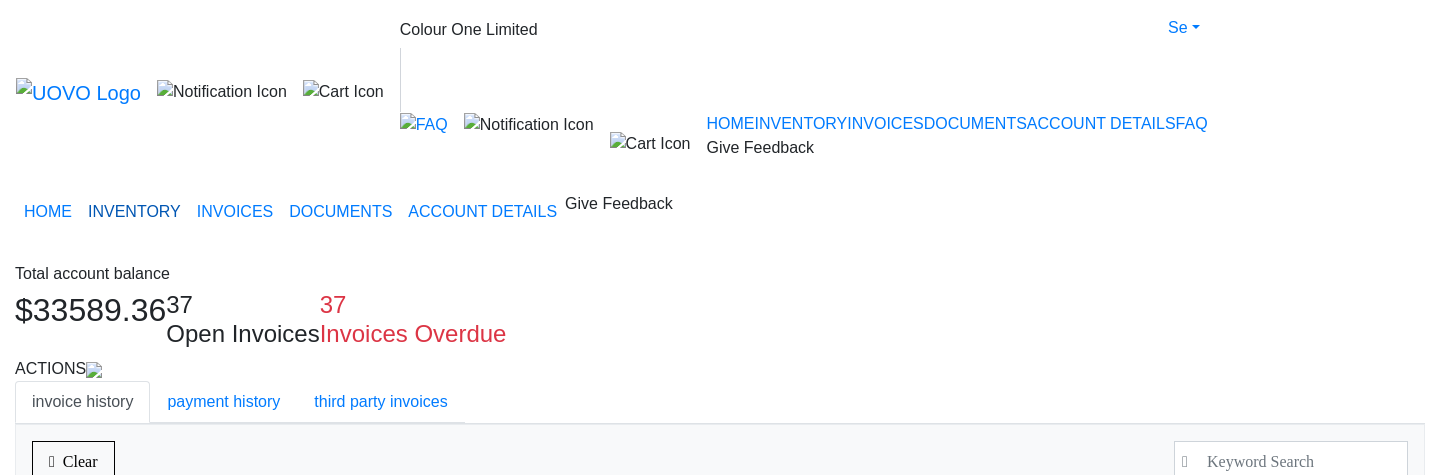 click on "INVENTORY" at bounding box center (134, 212) 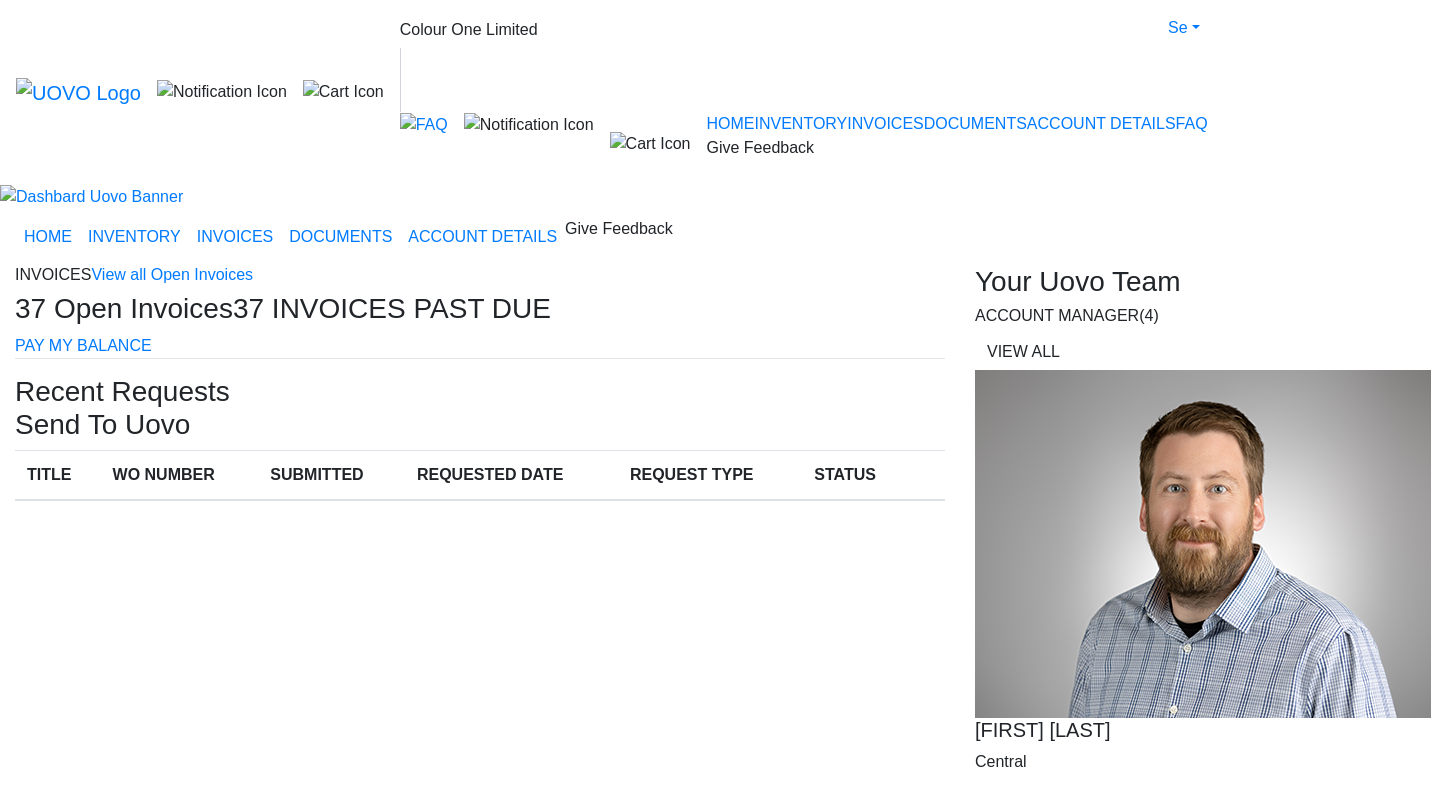 scroll, scrollTop: 0, scrollLeft: 0, axis: both 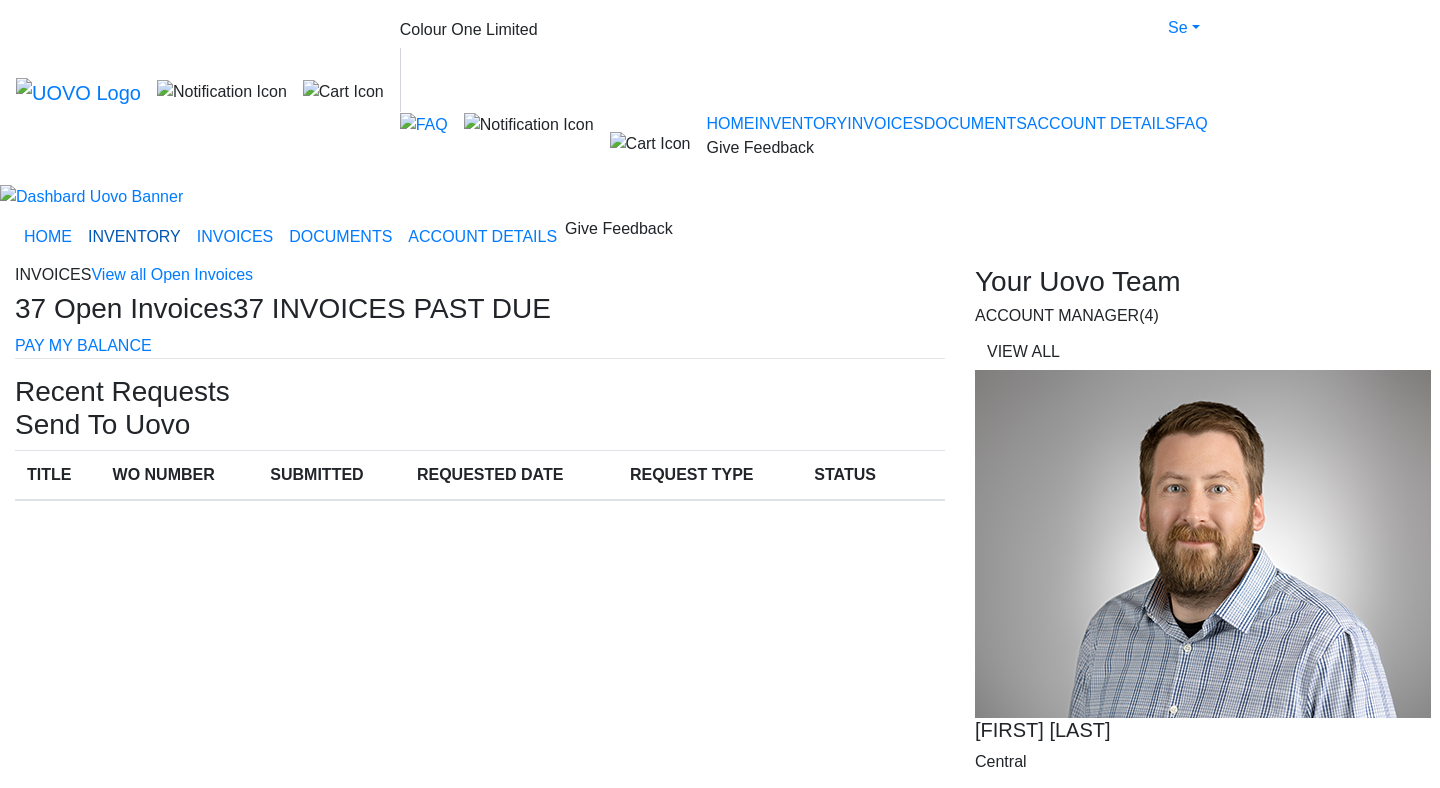 click on "INVENTORY" at bounding box center [134, 237] 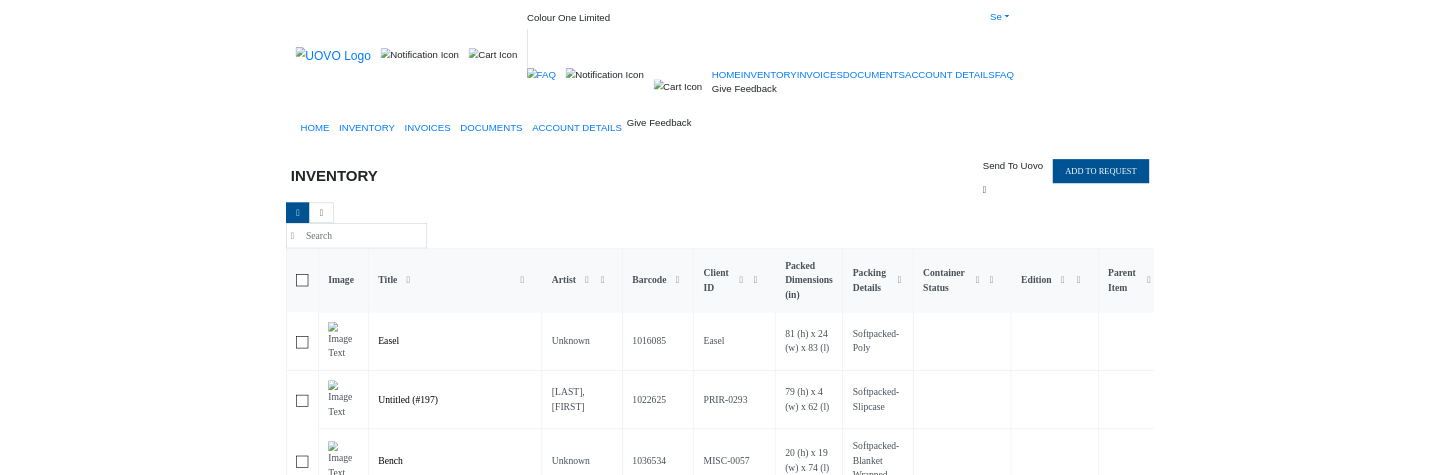 scroll, scrollTop: 0, scrollLeft: 0, axis: both 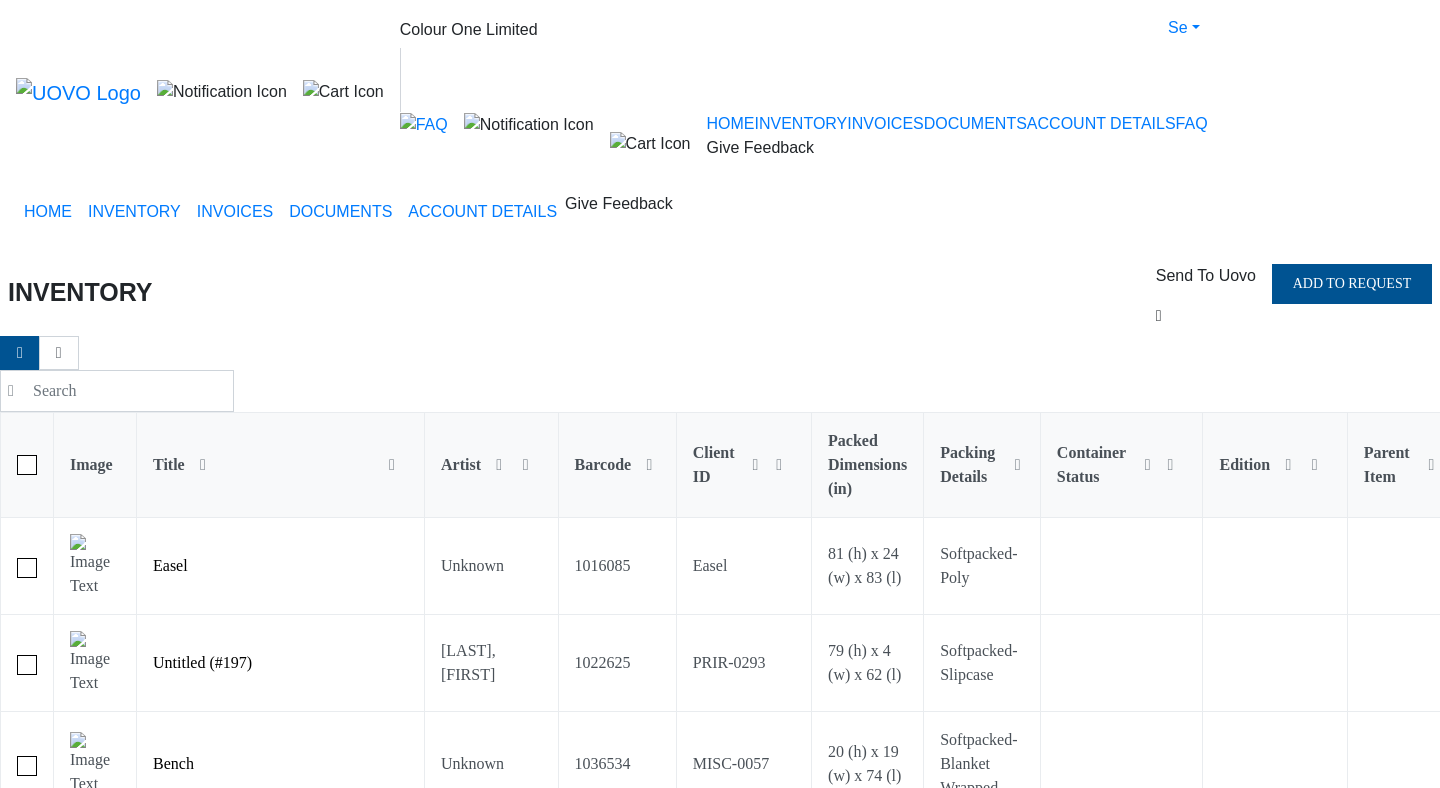 click at bounding box center [1159, 316] 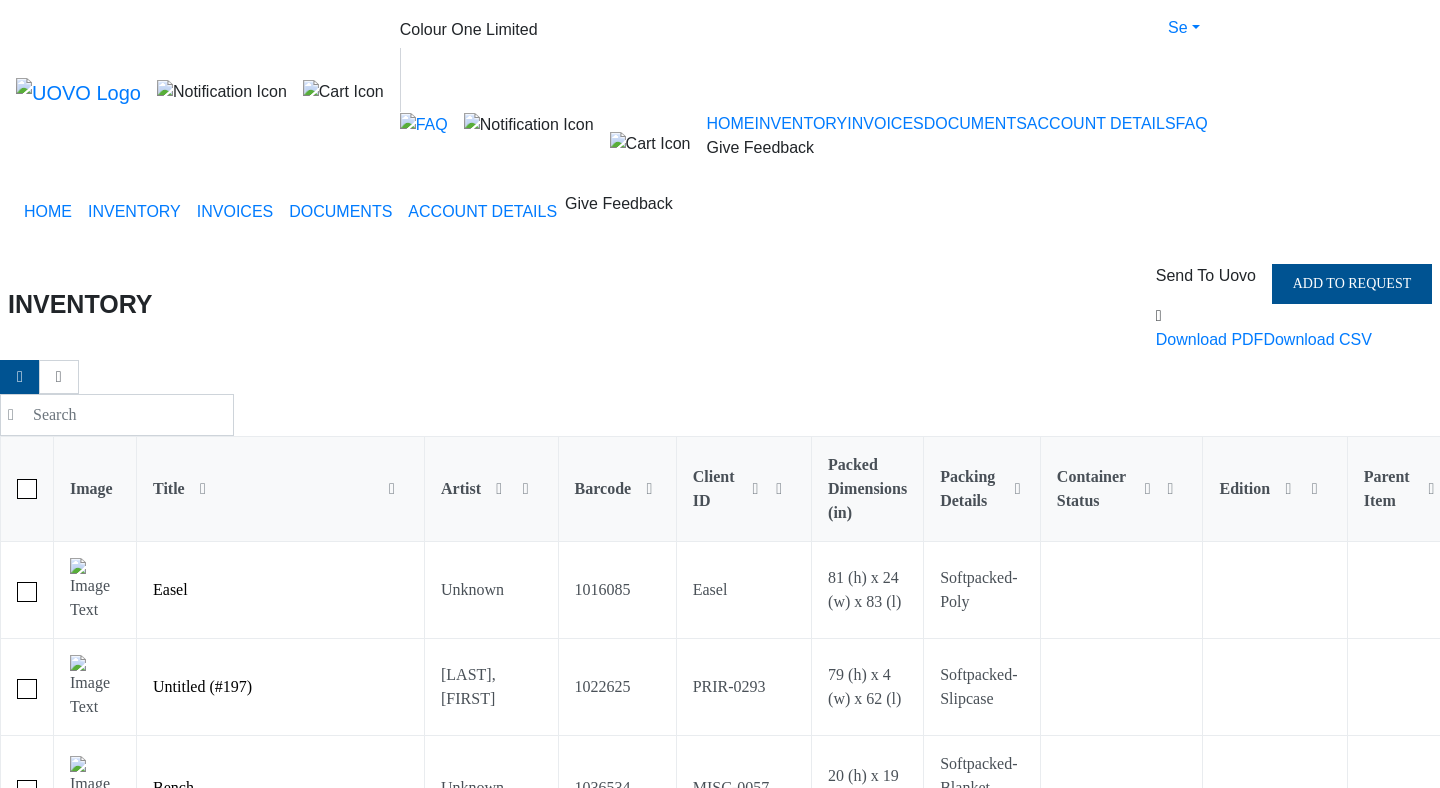 click on "Colour One Limited Se [FIRST] [LAST] Colour One Limited Switch accounts Add Account Logout HOME  (current) INVENTORY INVOICES DOCUMENTS ACCOUNT DETAILS FAQ Give Feedback HOME  (current) INVENTORY INVOICES DOCUMENTS ACCOUNT DETAILS Give Feedback   Inventory  Send To Uovo   Add to Request  Download PDF Download CSV   Image Title Artist Barcode Client ID Packed Dimensions (in) Packing Details Container Status Edition Parent Item Location Tags Easel  Unknown 1016085 Easel 81 (h) x 24 (w) x 83 (l)  Softpacked- Poly LIC-7W.02 Untitled (#197) [FIRST], [LAST] 1022625 PRIR-0293 79 (h) x 4 (w) x 62 (l)  Softpacked- Slipcase CS-LIC Bench Unknown 1036534 MISC-0057 20 (h) x 19 (w) x 74 (l)  Softpacked- Blanket Wrapped CS-LIC Empty white frame 1041274 MISC-0058 67 (h) x 4.5 (w) x 54 (l)  Softpacked- Slipcase LIC-7W.02 Empty white frame 1041275 MISC-0059 101 (h) x 4 (w) x 39 (l)  Softpacked- Slipcase LIC-7W.02 Untitled (#100) [FIRST], [LAST] 1056435 PRIR-0300 61 (h) x 4.5 (w) x 69.5 (l)  Softpacked- Slipcase CS-LIC 1 2" at bounding box center (720, 820) 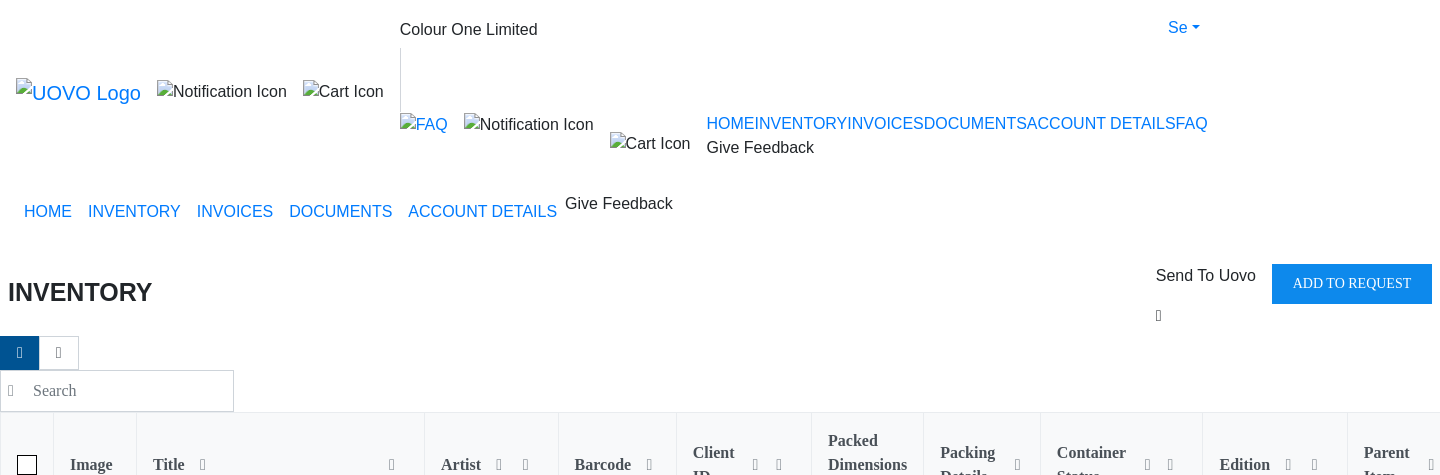 click on "Add to Request" at bounding box center [1352, 284] 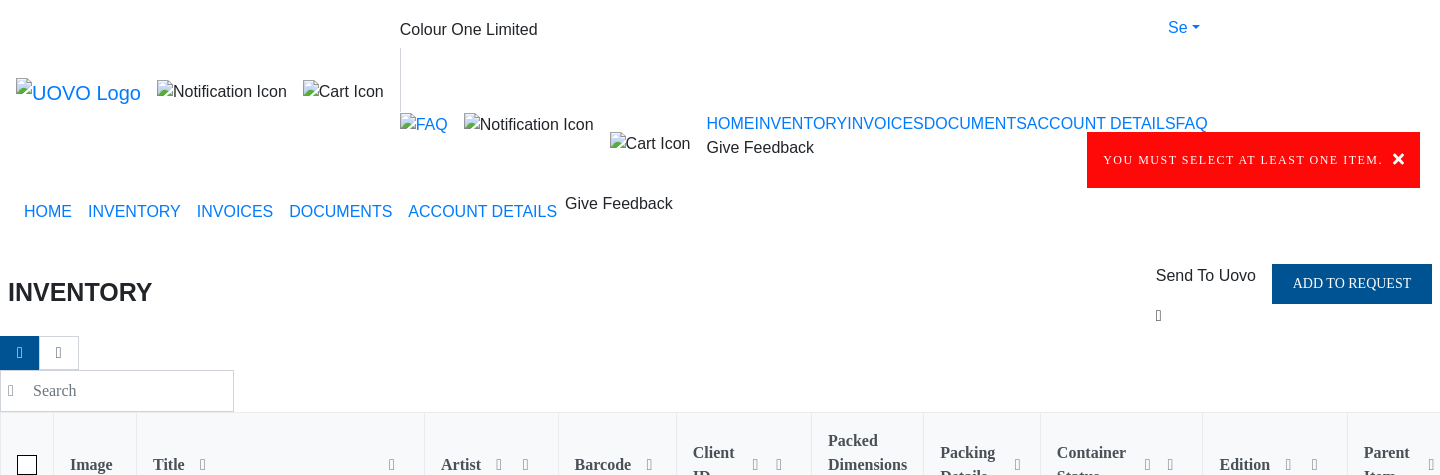 click at bounding box center [1398, 159] 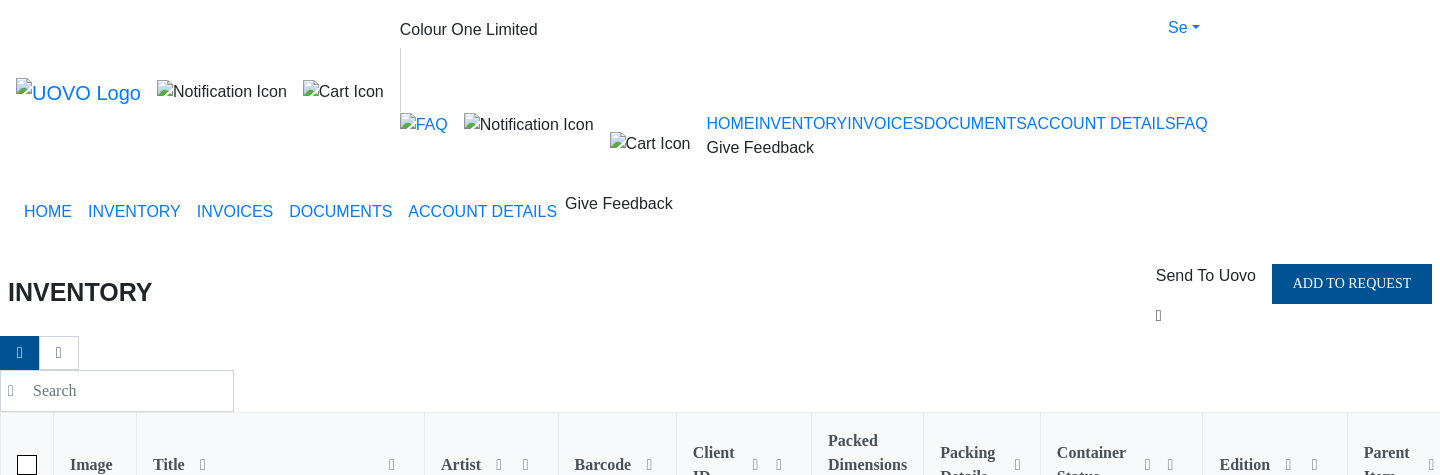 click at bounding box center [1159, 316] 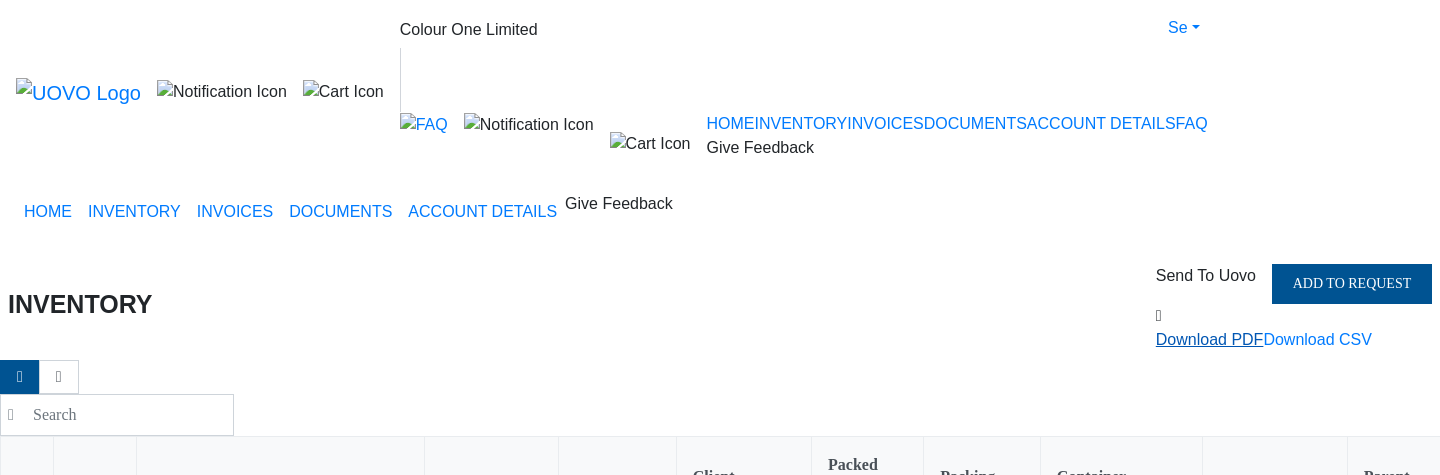 click on "Download PDF" at bounding box center (1210, 339) 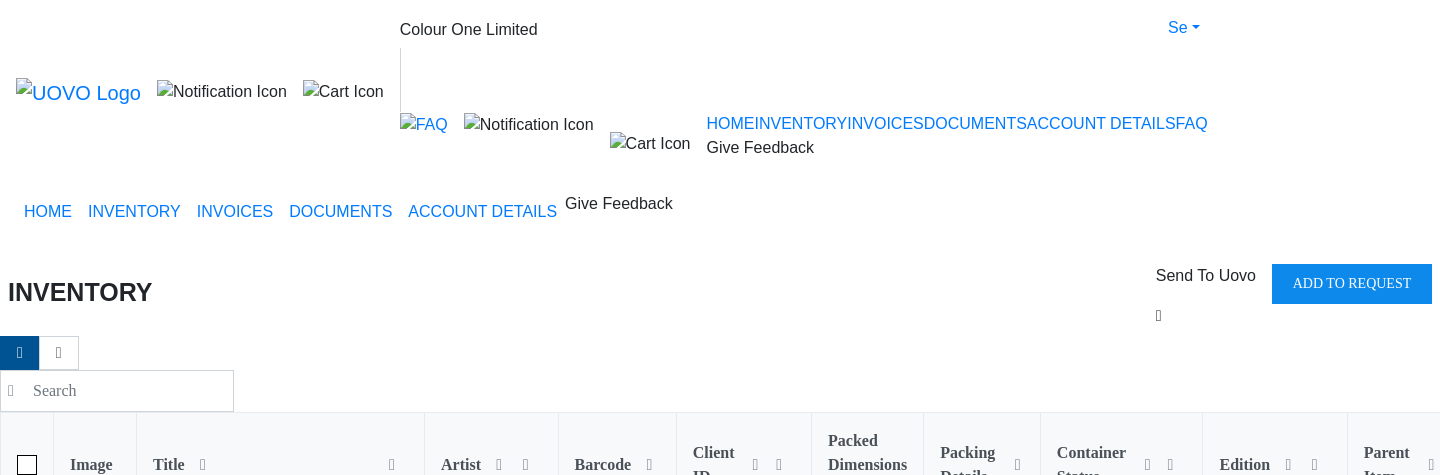 scroll, scrollTop: 0, scrollLeft: 0, axis: both 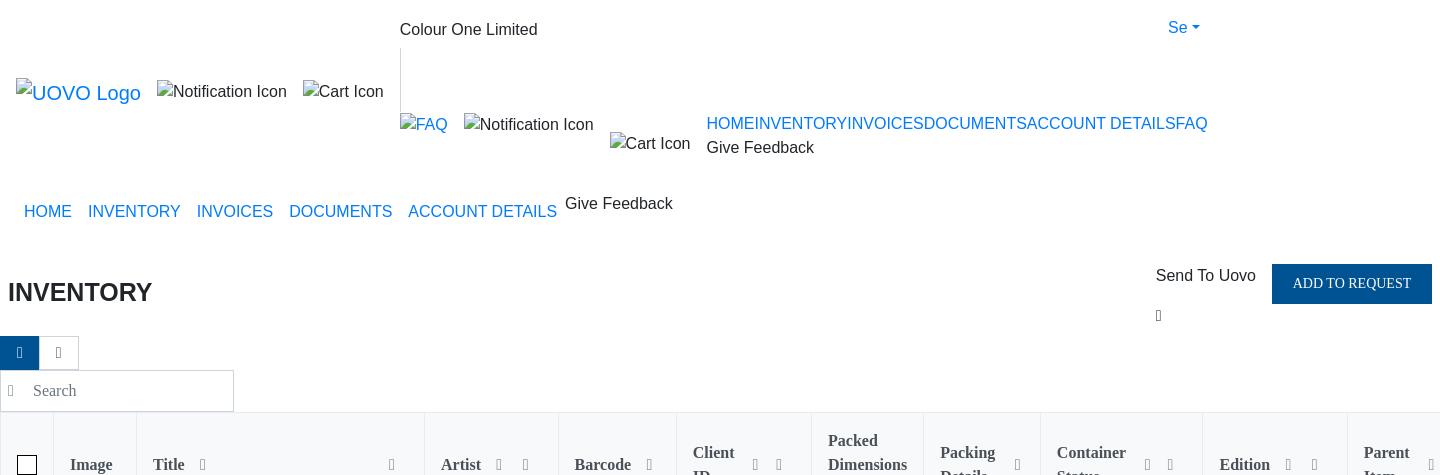 click at bounding box center [1159, 316] 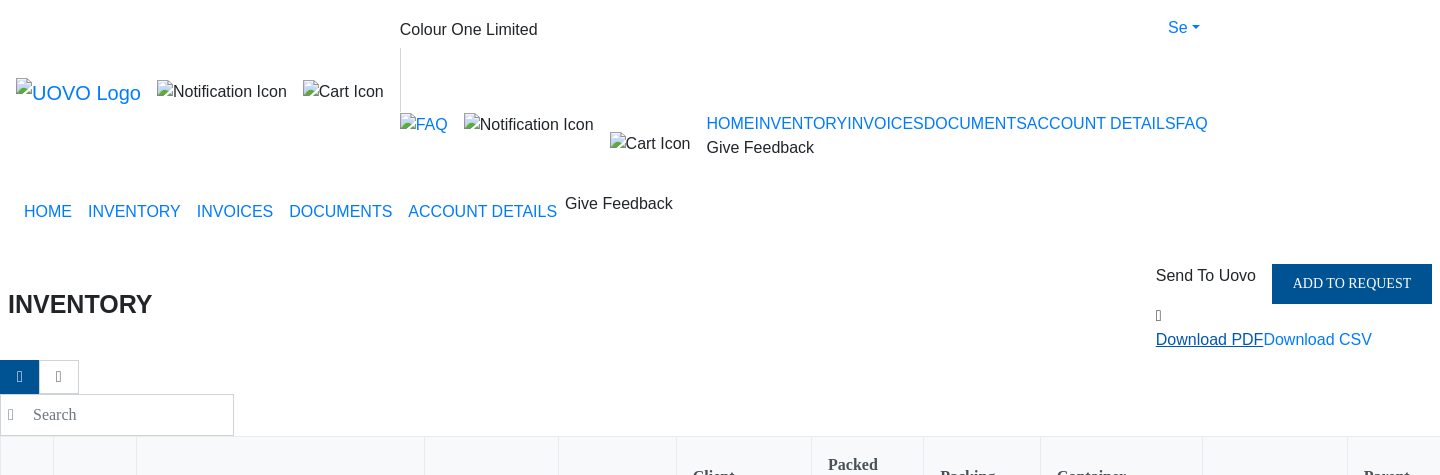 click on "Download PDF" at bounding box center (1210, 339) 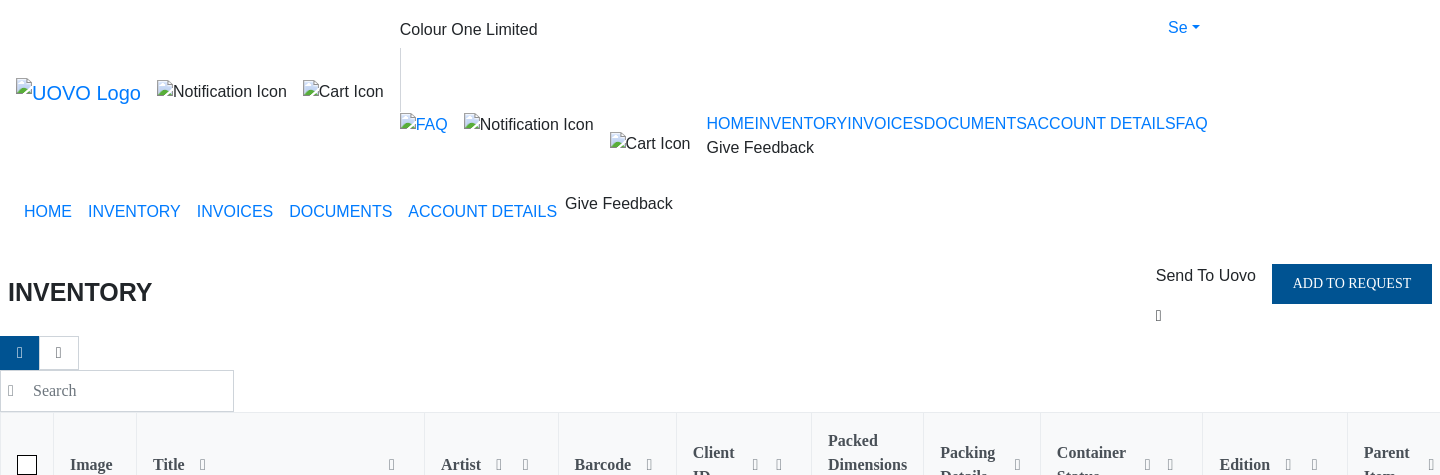 scroll, scrollTop: 0, scrollLeft: 0, axis: both 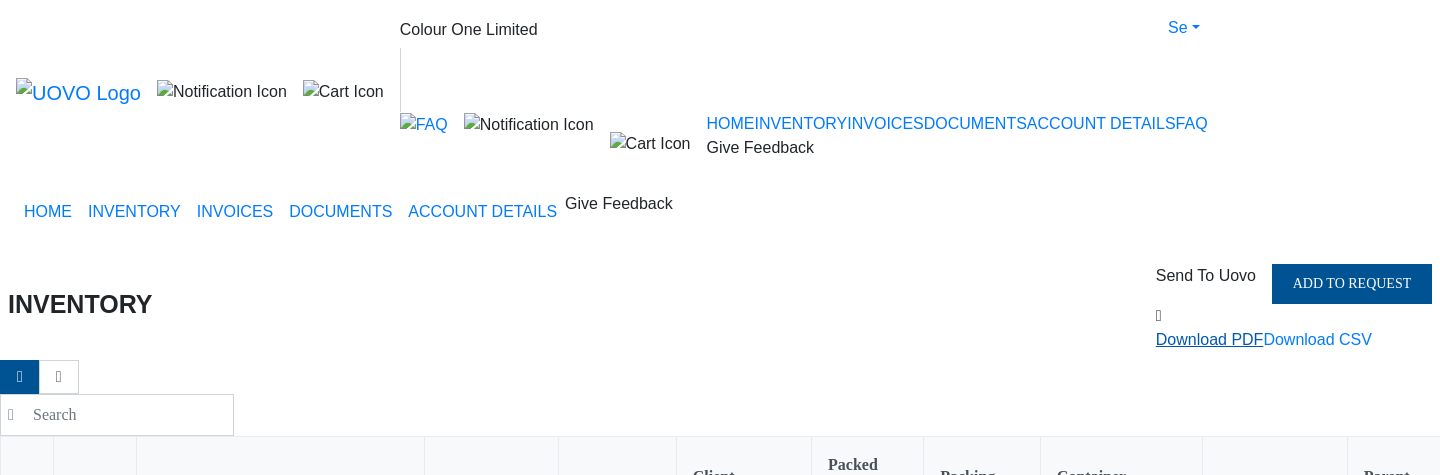 click on "Download PDF" at bounding box center [1210, 339] 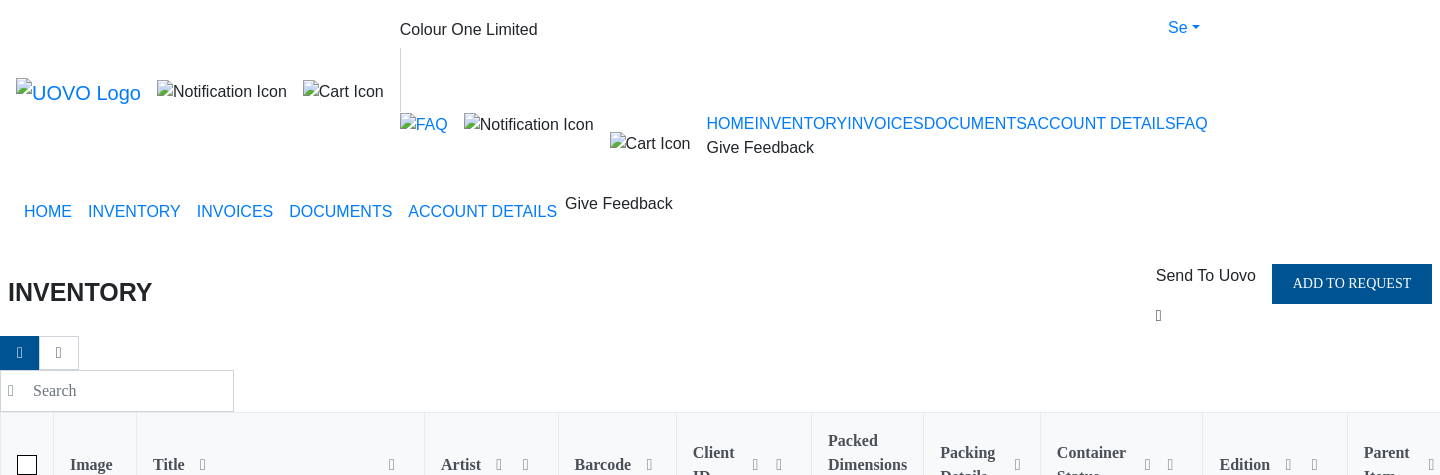 scroll, scrollTop: 0, scrollLeft: 0, axis: both 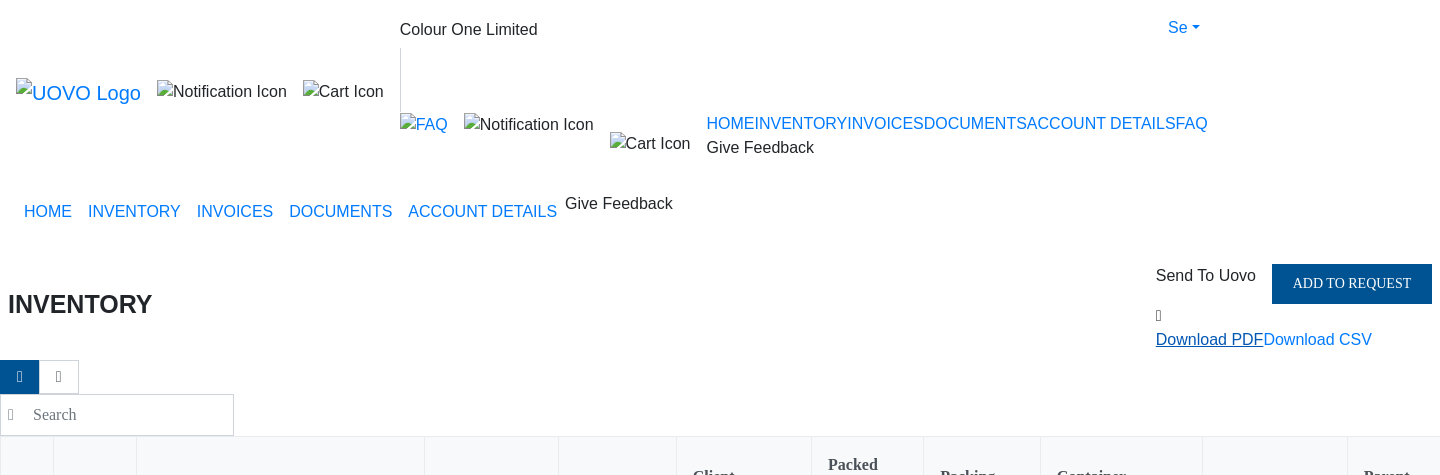 click on "Download PDF" at bounding box center [1210, 339] 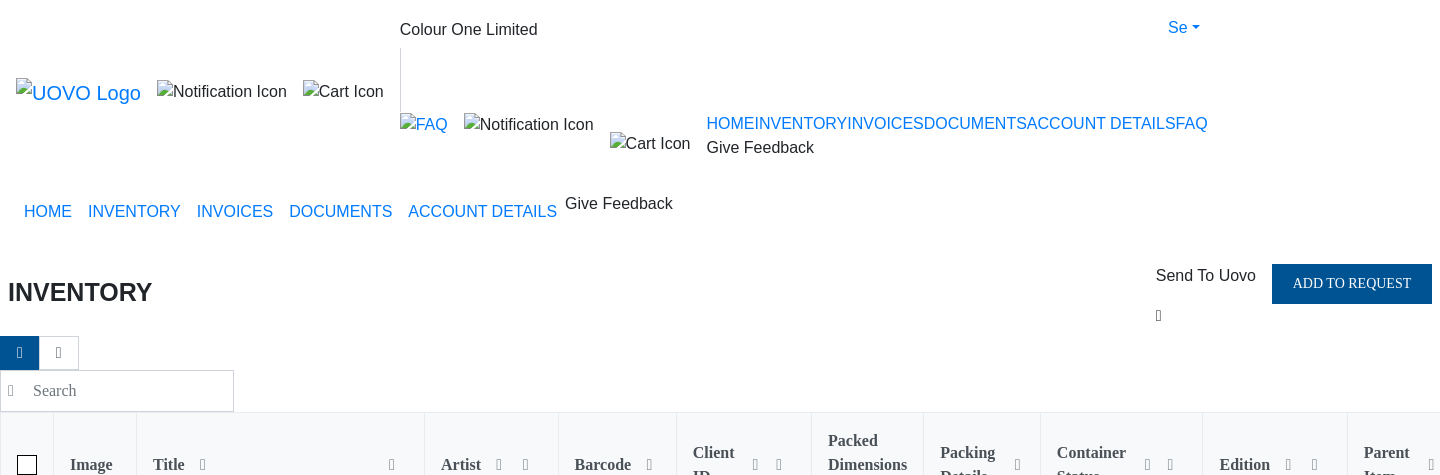 scroll, scrollTop: 0, scrollLeft: 0, axis: both 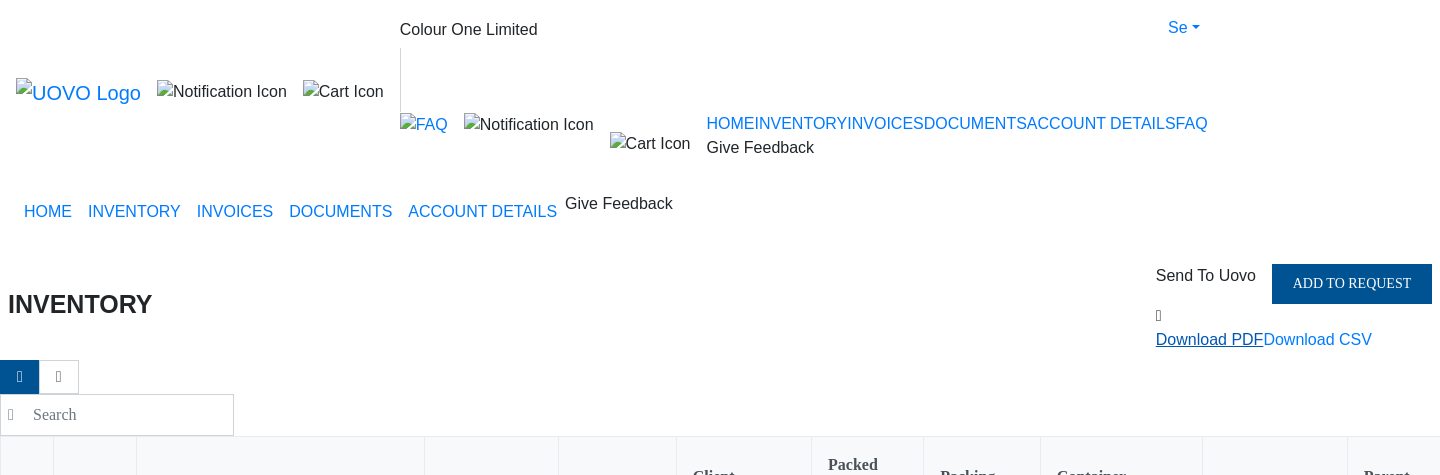 click on "Download PDF" at bounding box center [1210, 339] 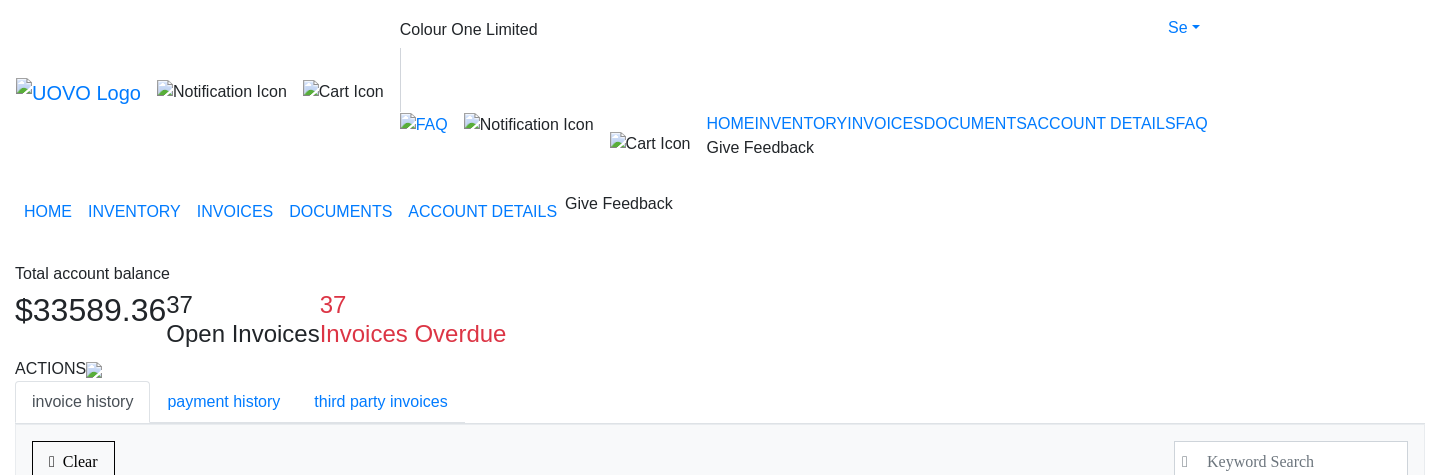 scroll, scrollTop: 0, scrollLeft: 0, axis: both 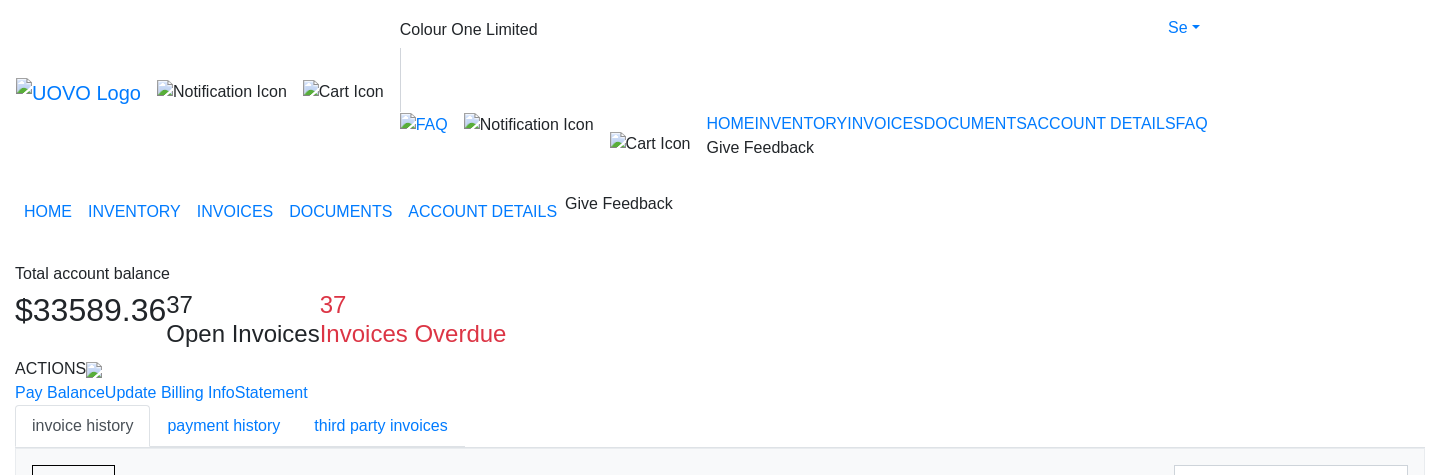 click on "ACTIONS" at bounding box center (720, 369) 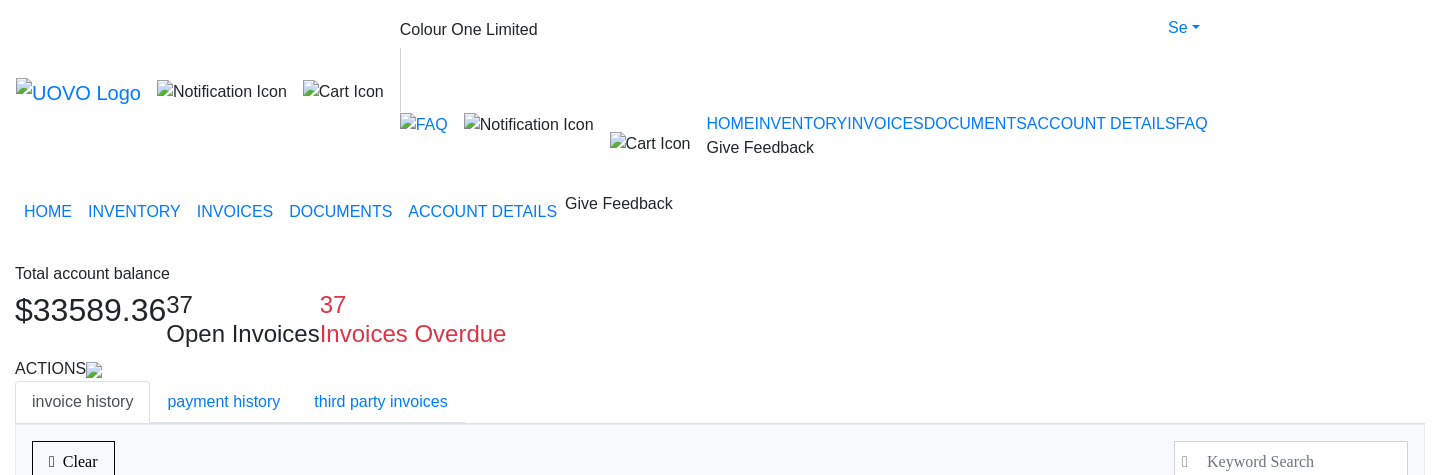 scroll, scrollTop: 0, scrollLeft: 0, axis: both 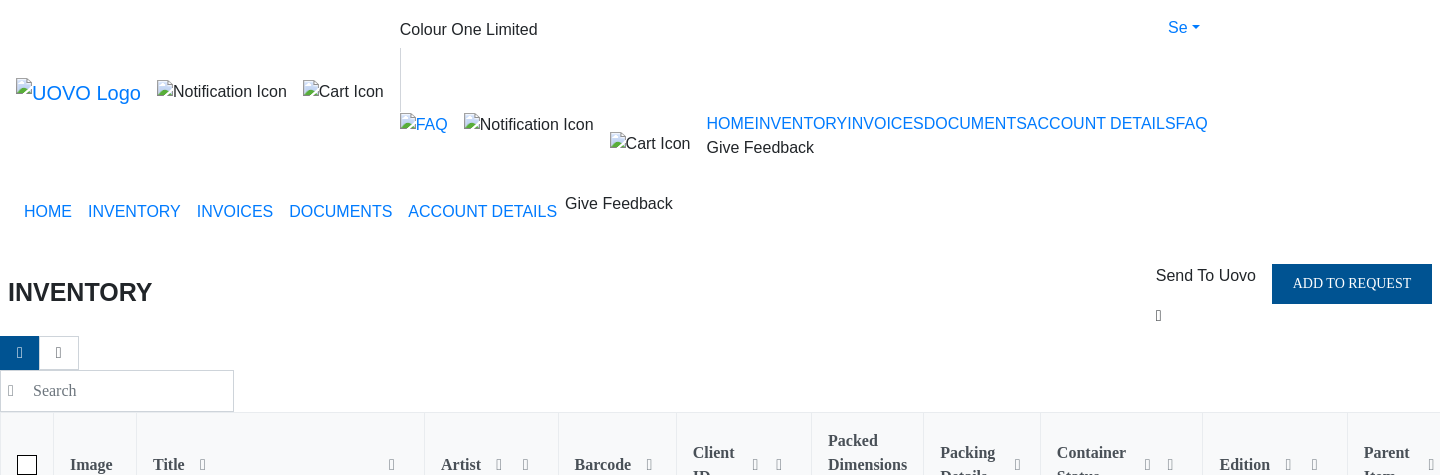 click at bounding box center (1159, 316) 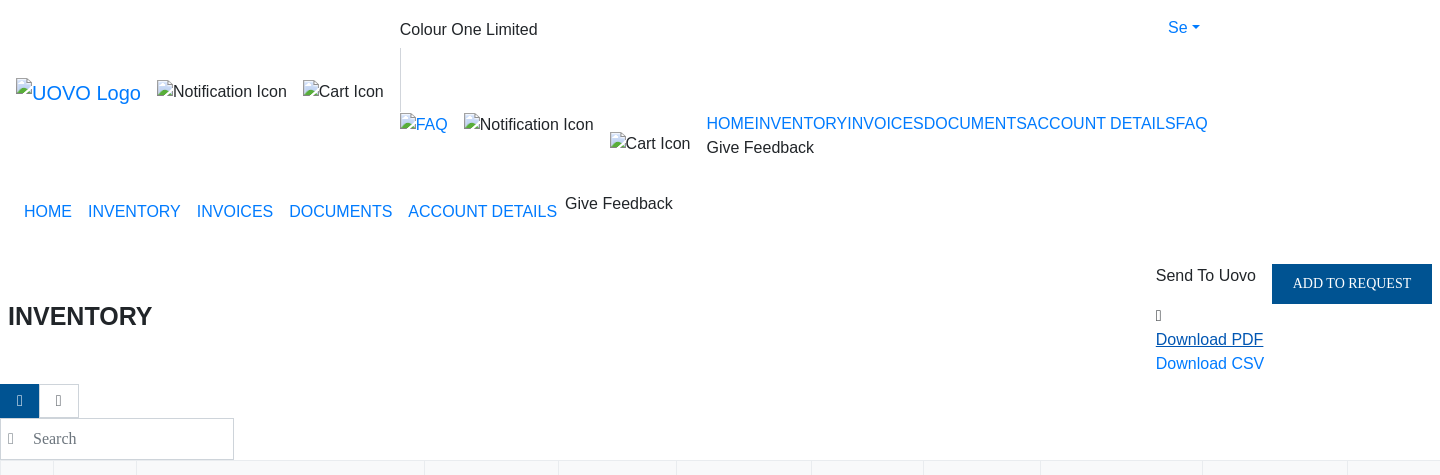 click on "Download PDF" at bounding box center [1210, 339] 